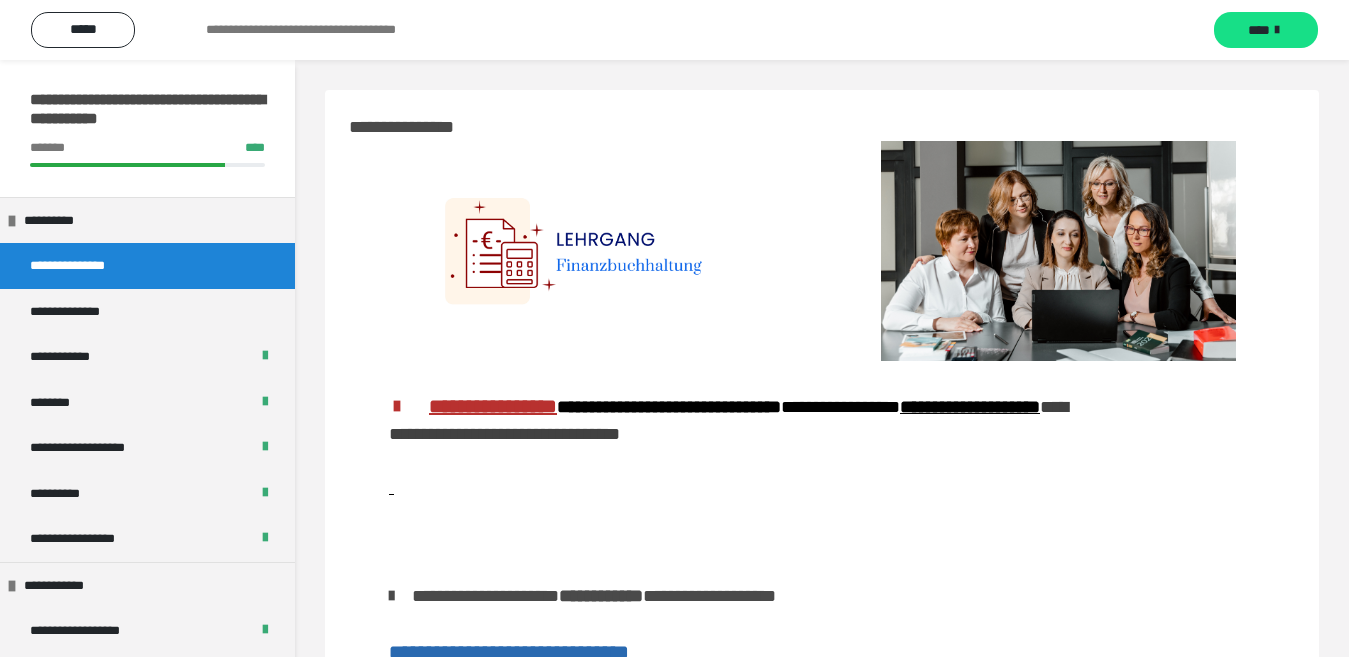 scroll, scrollTop: 0, scrollLeft: 0, axis: both 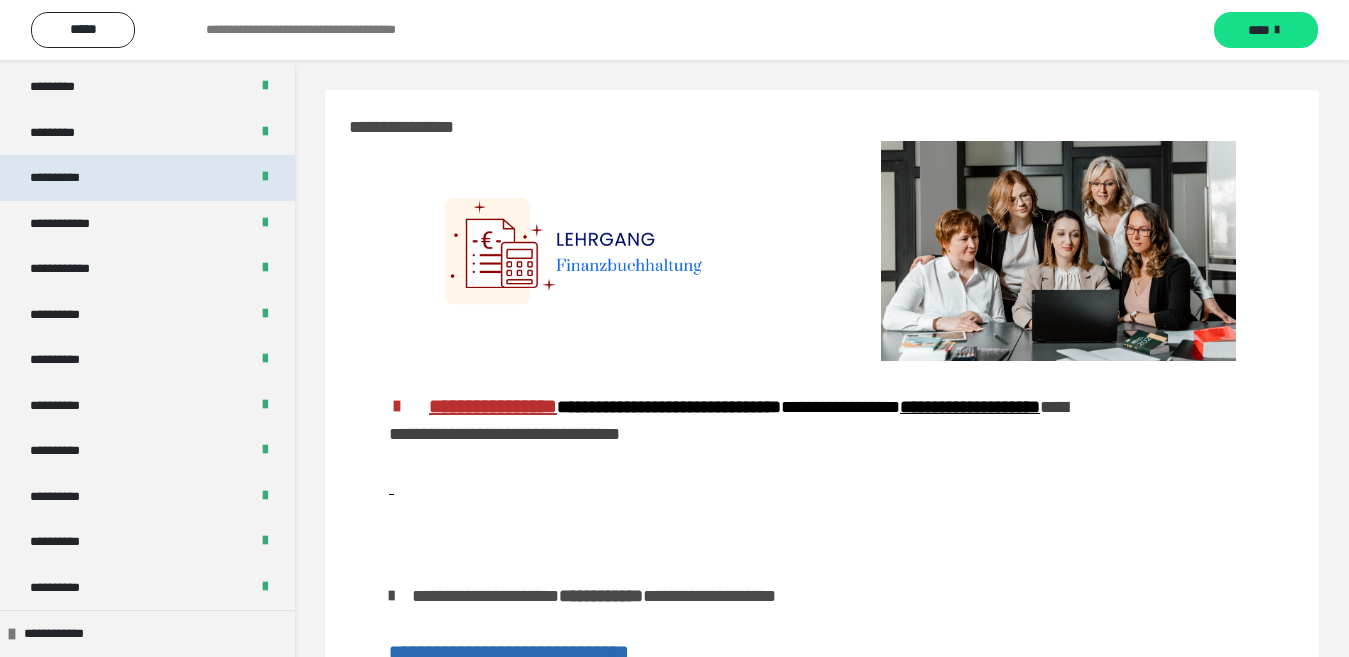 click on "**********" at bounding box center (55, 178) 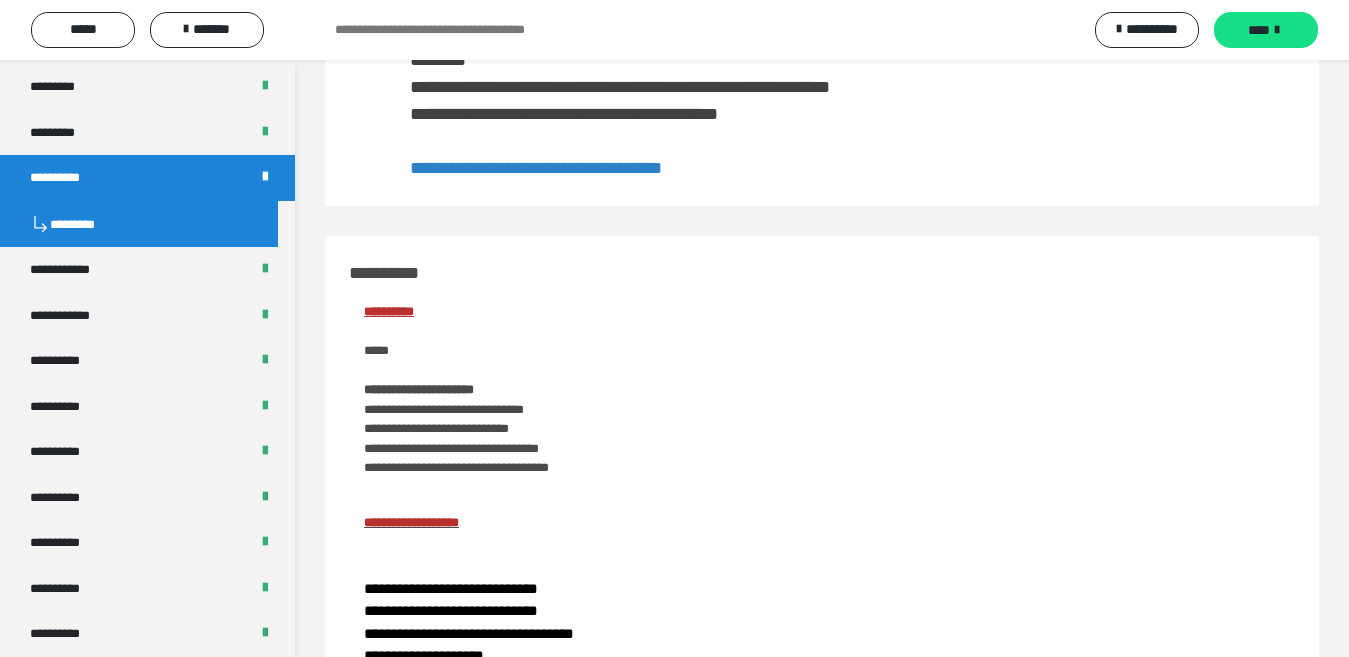 scroll, scrollTop: 0, scrollLeft: 0, axis: both 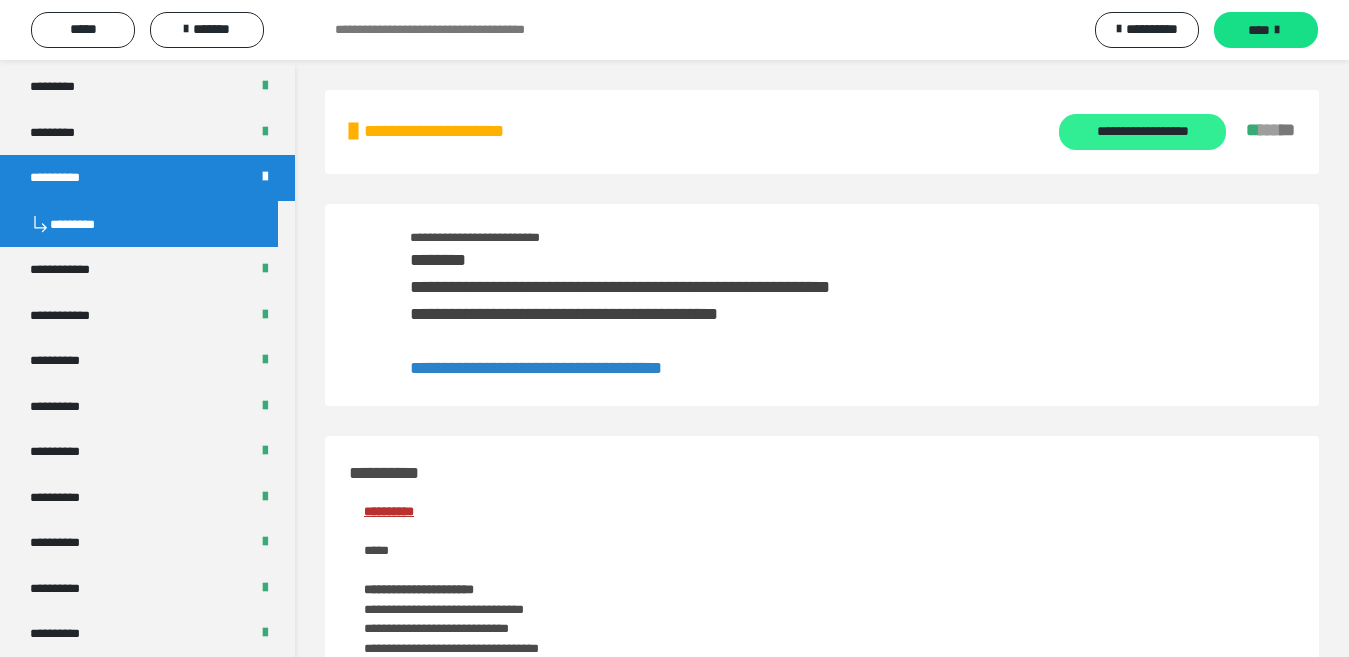 click on "**********" at bounding box center (1143, 131) 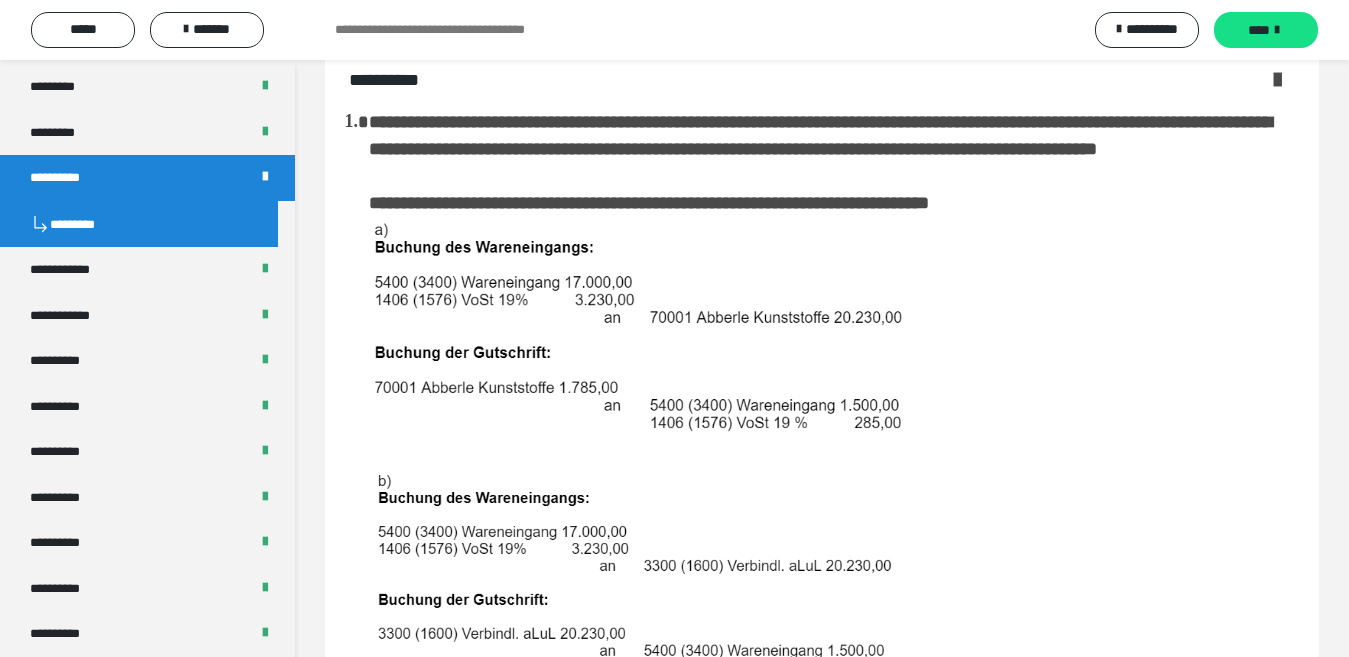 scroll, scrollTop: 0, scrollLeft: 0, axis: both 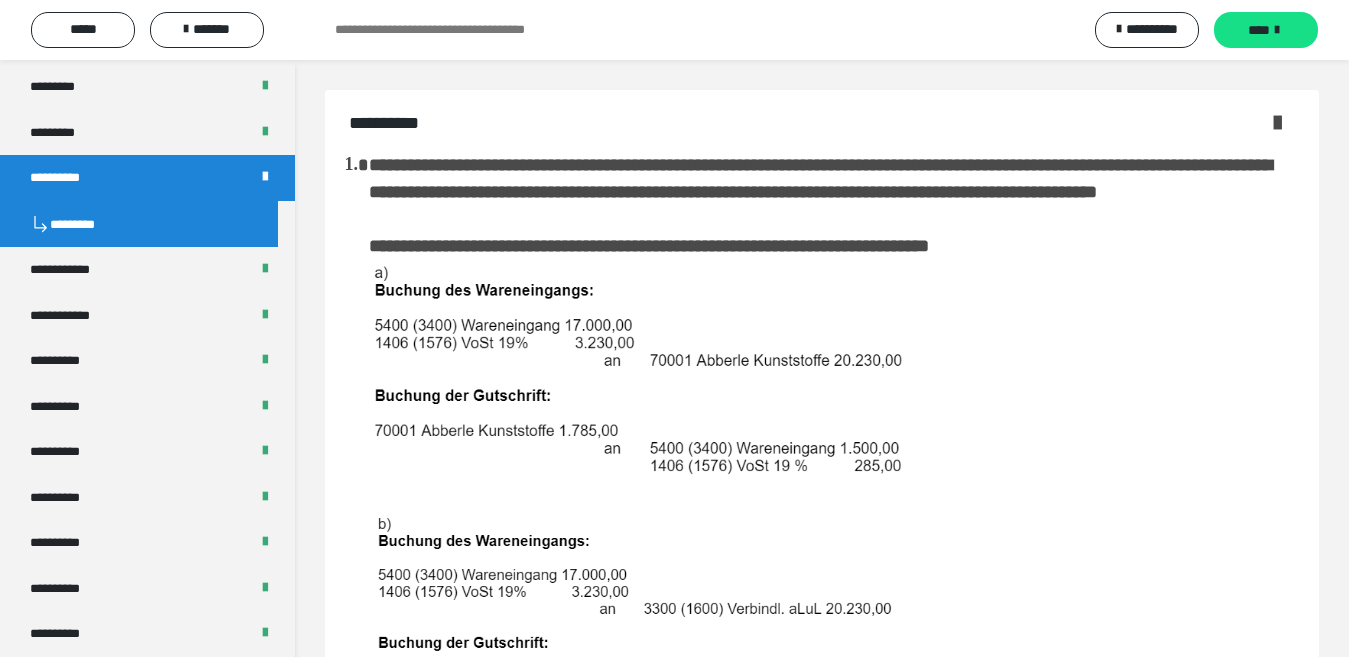 click at bounding box center (832, 371) 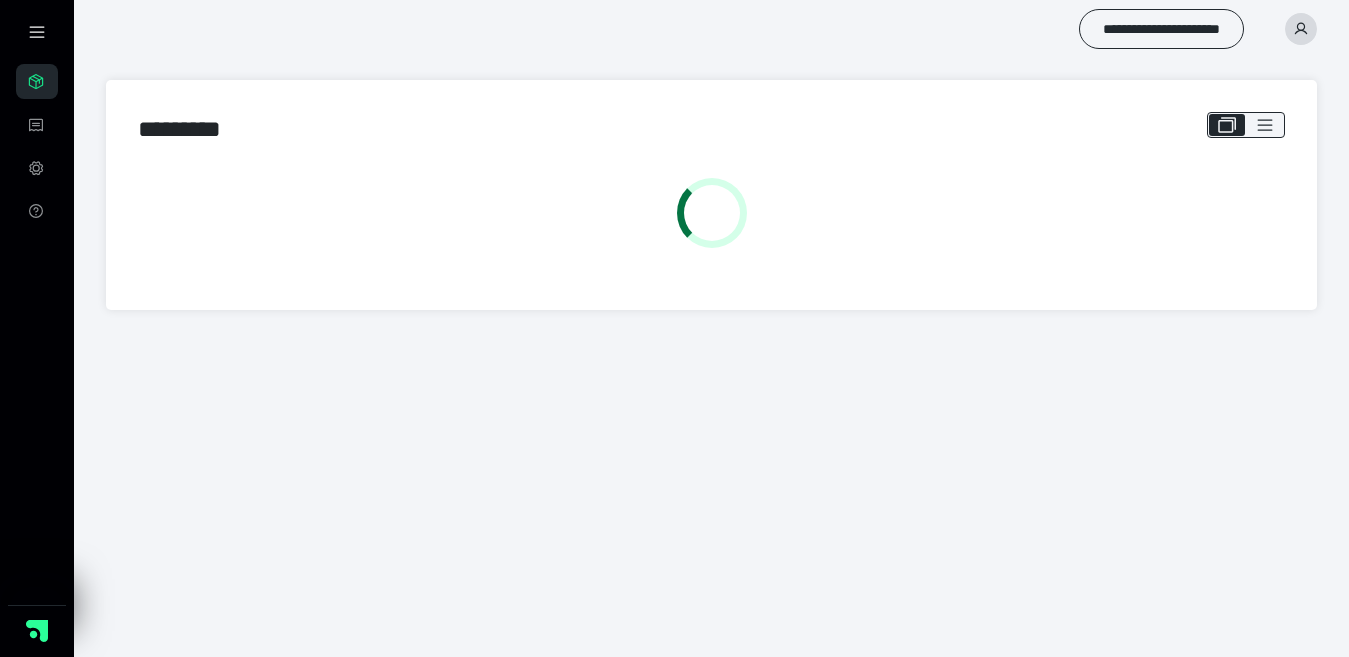 scroll, scrollTop: 0, scrollLeft: 0, axis: both 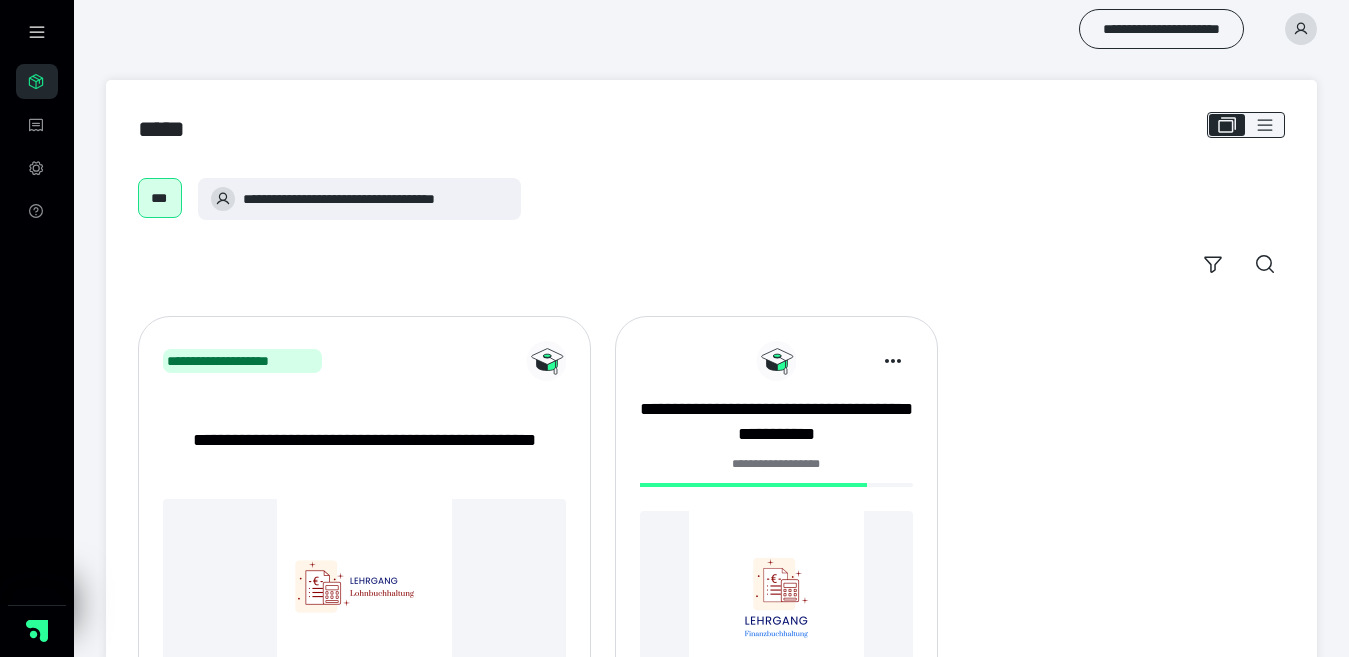 click on "**********" at bounding box center (711, 441) 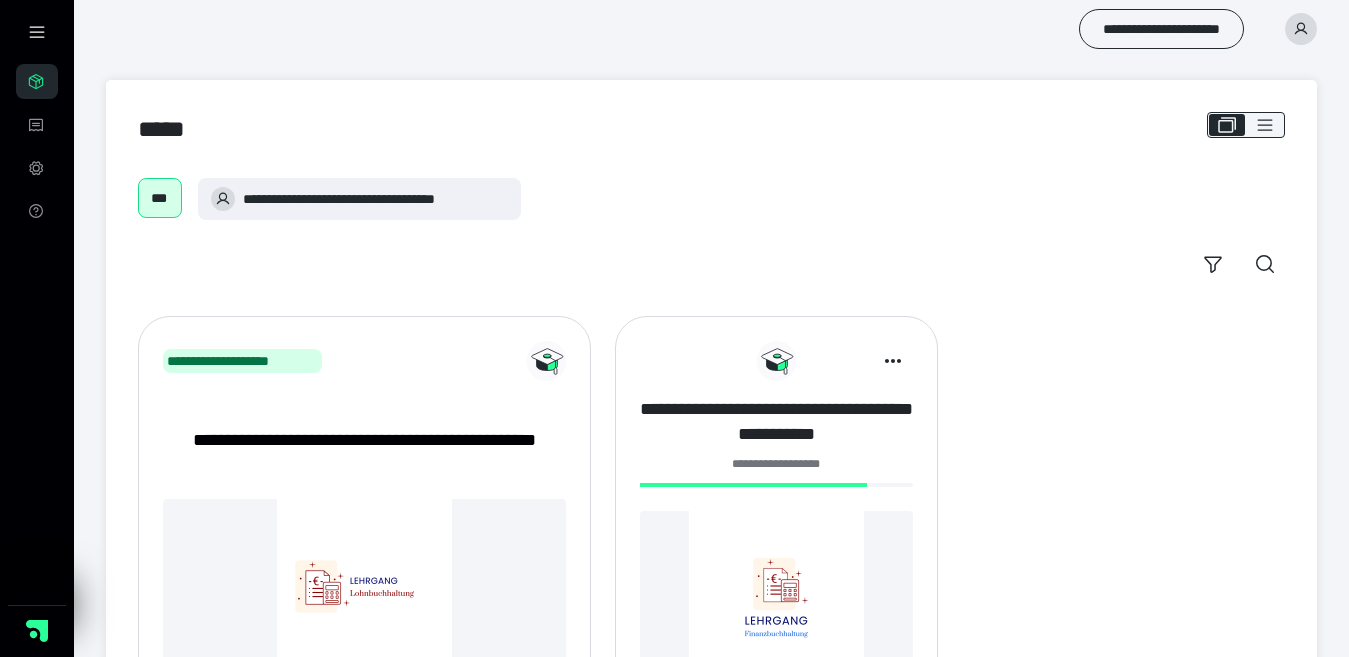 click on "**********" at bounding box center (776, 421) 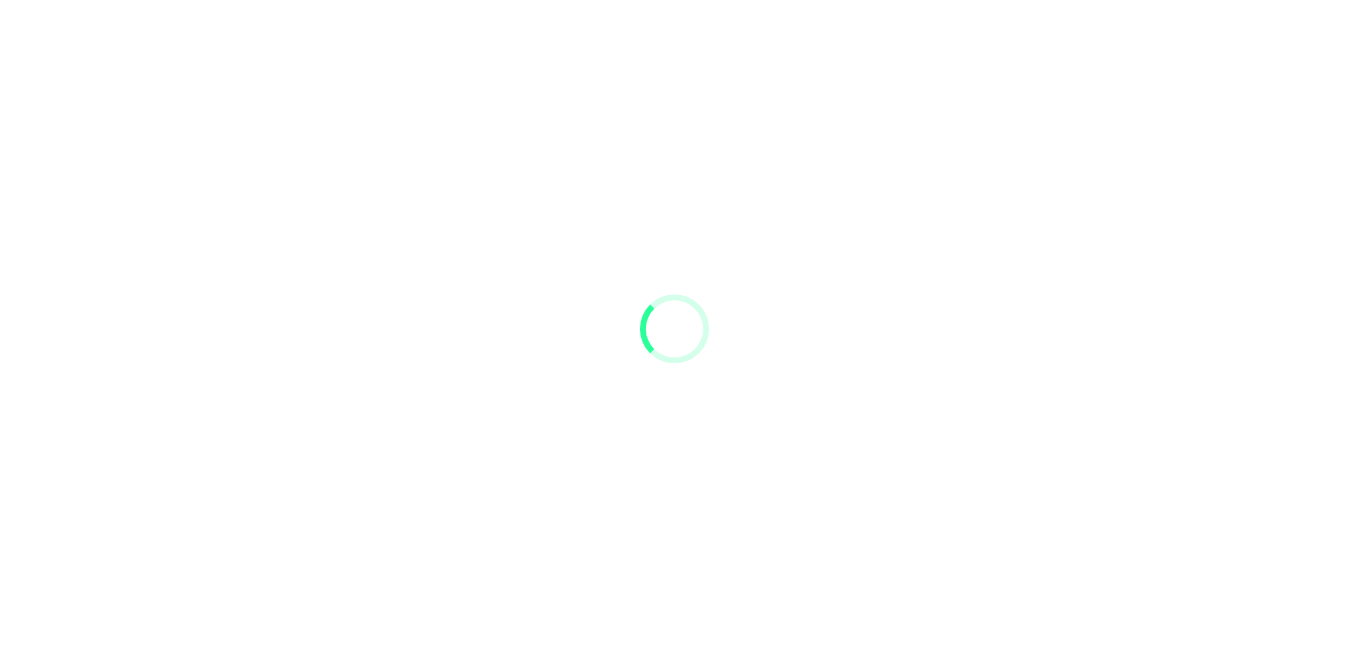 scroll, scrollTop: 0, scrollLeft: 0, axis: both 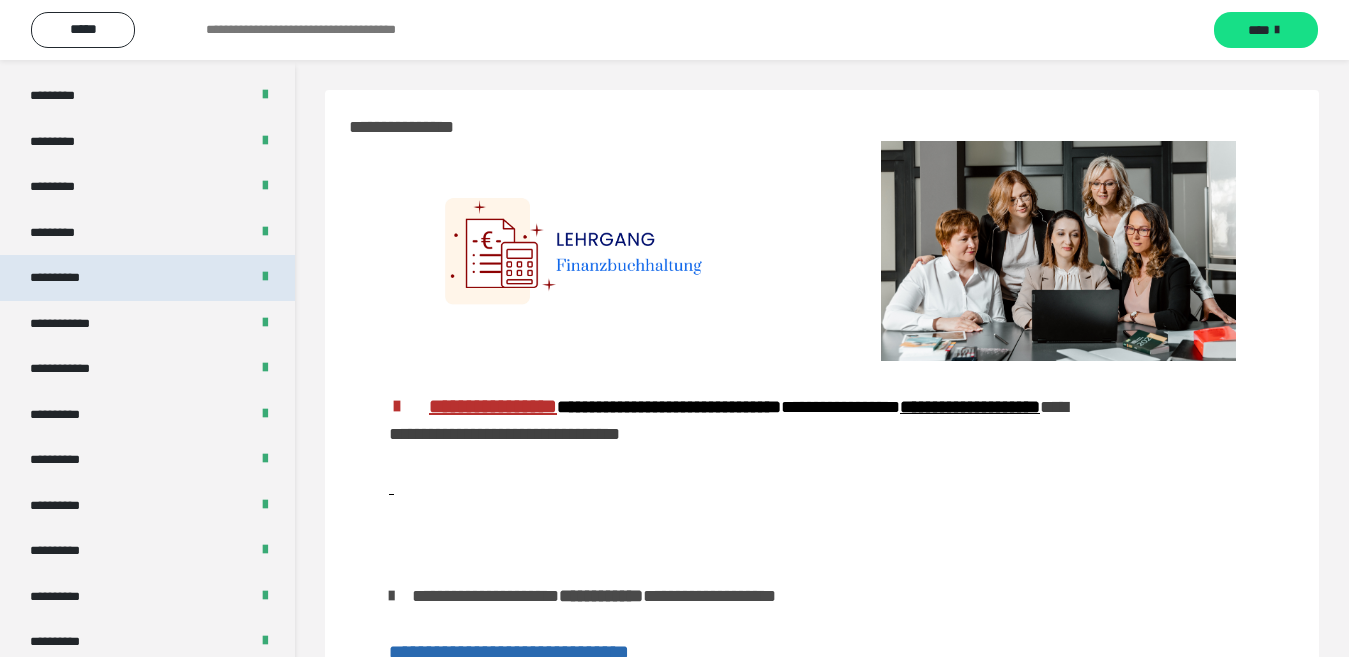 click on "**********" at bounding box center [147, 278] 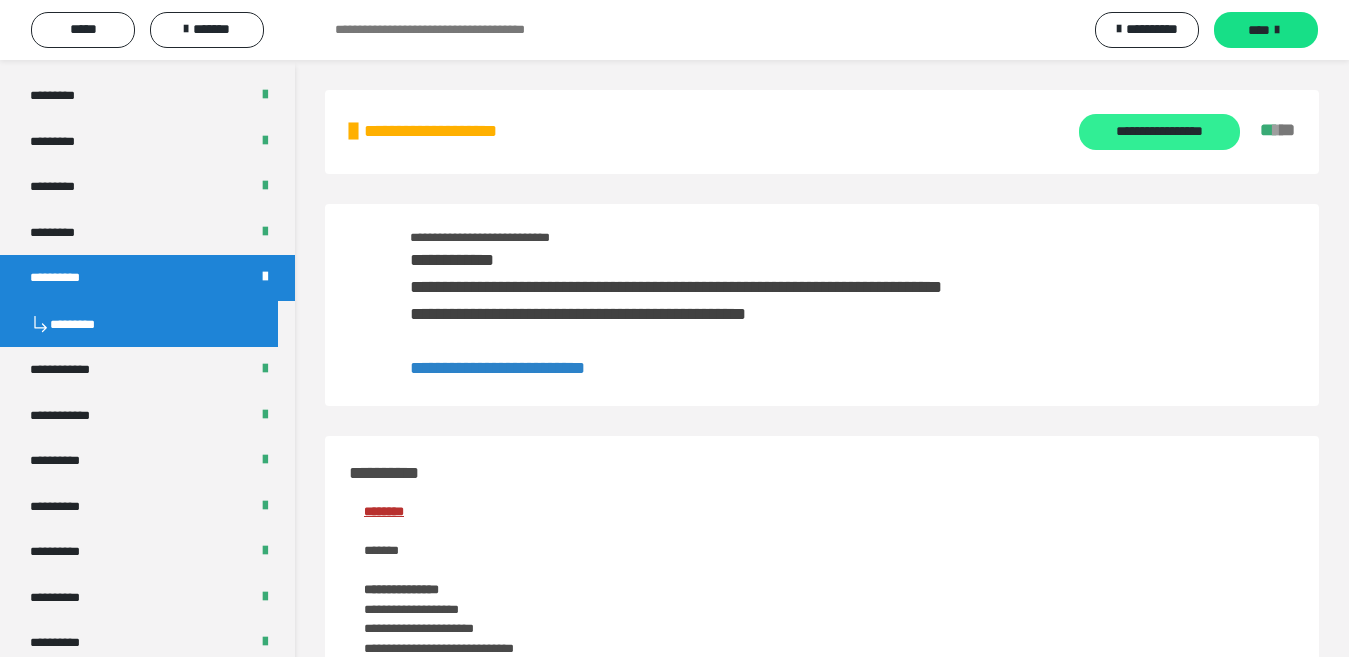 click on "**********" at bounding box center (1159, 132) 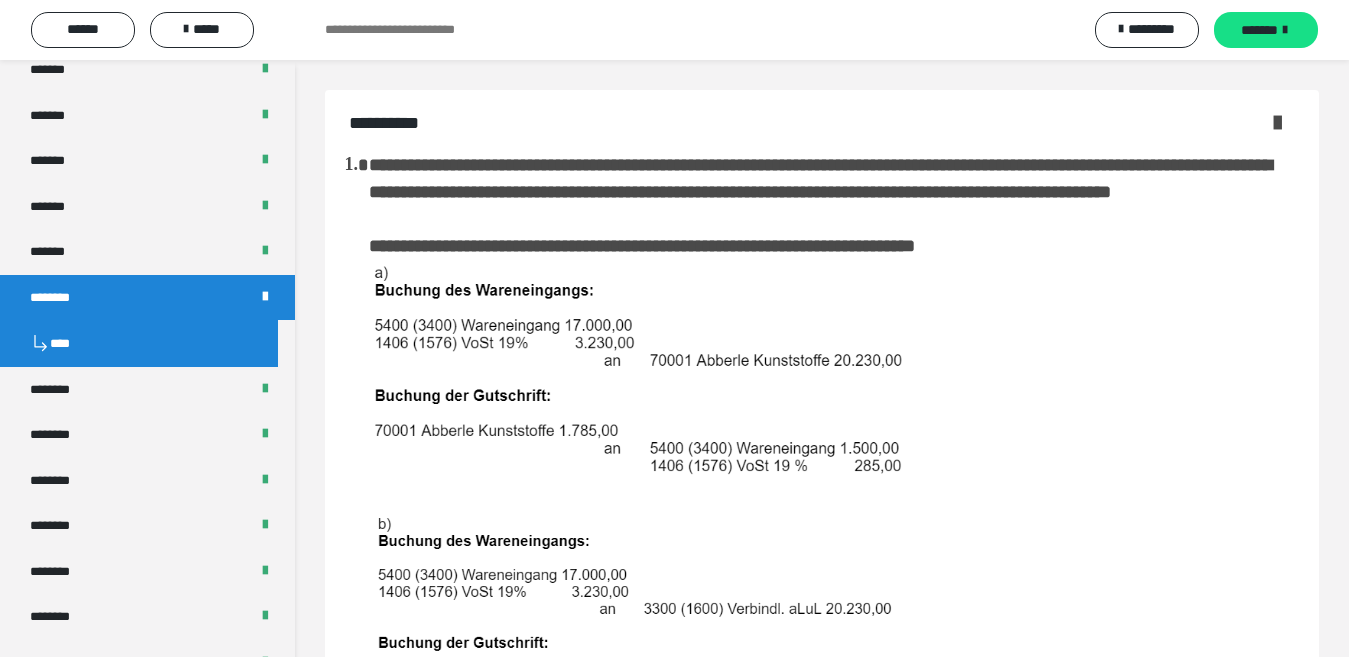 scroll, scrollTop: 919, scrollLeft: 0, axis: vertical 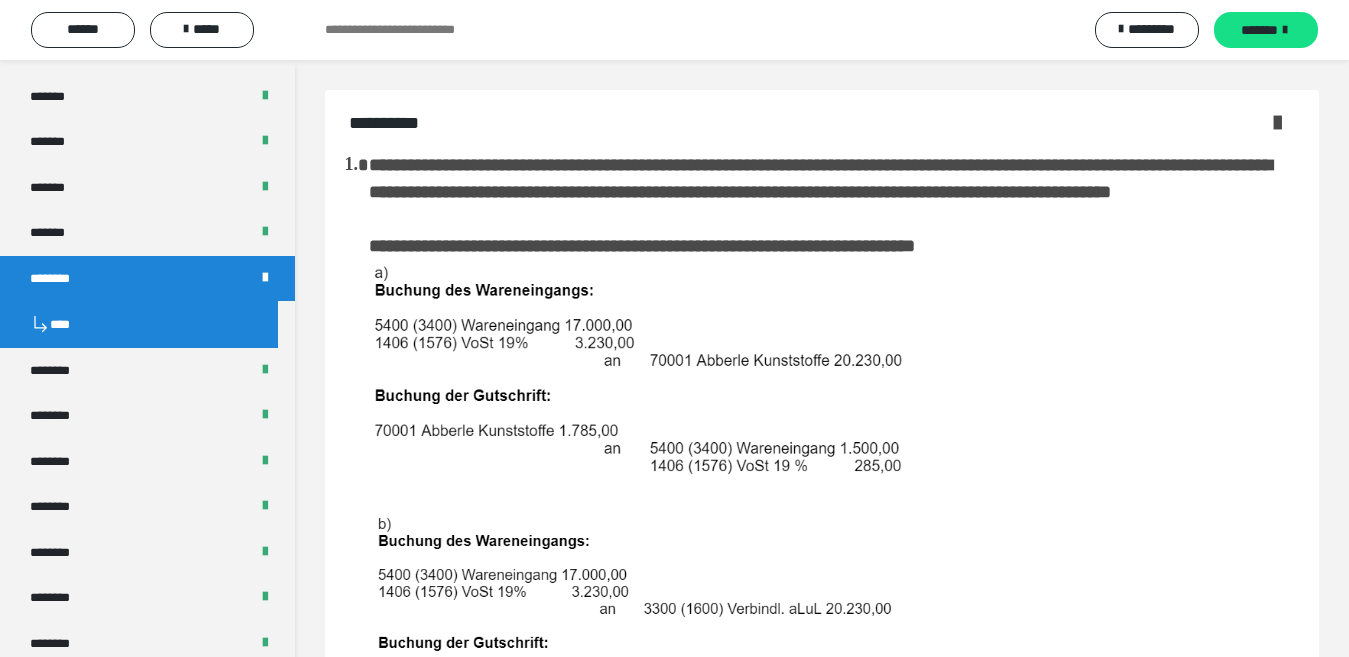 click at bounding box center (832, 371) 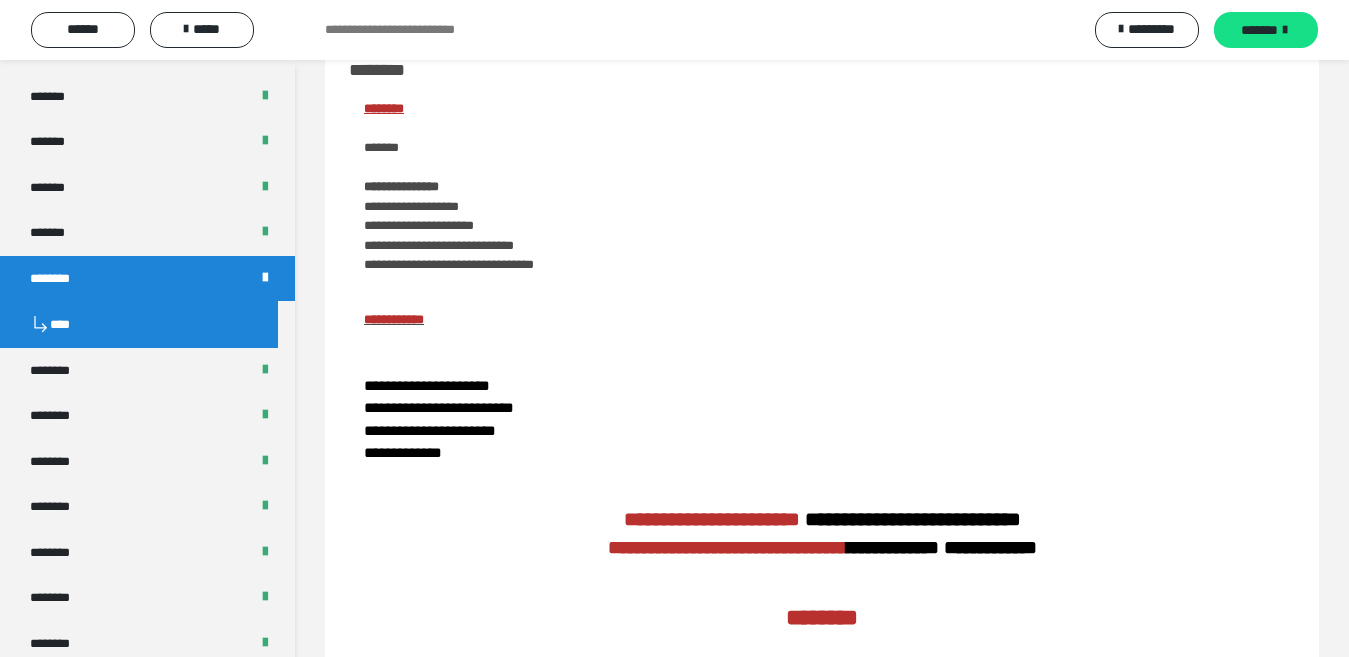 scroll, scrollTop: 3700, scrollLeft: 0, axis: vertical 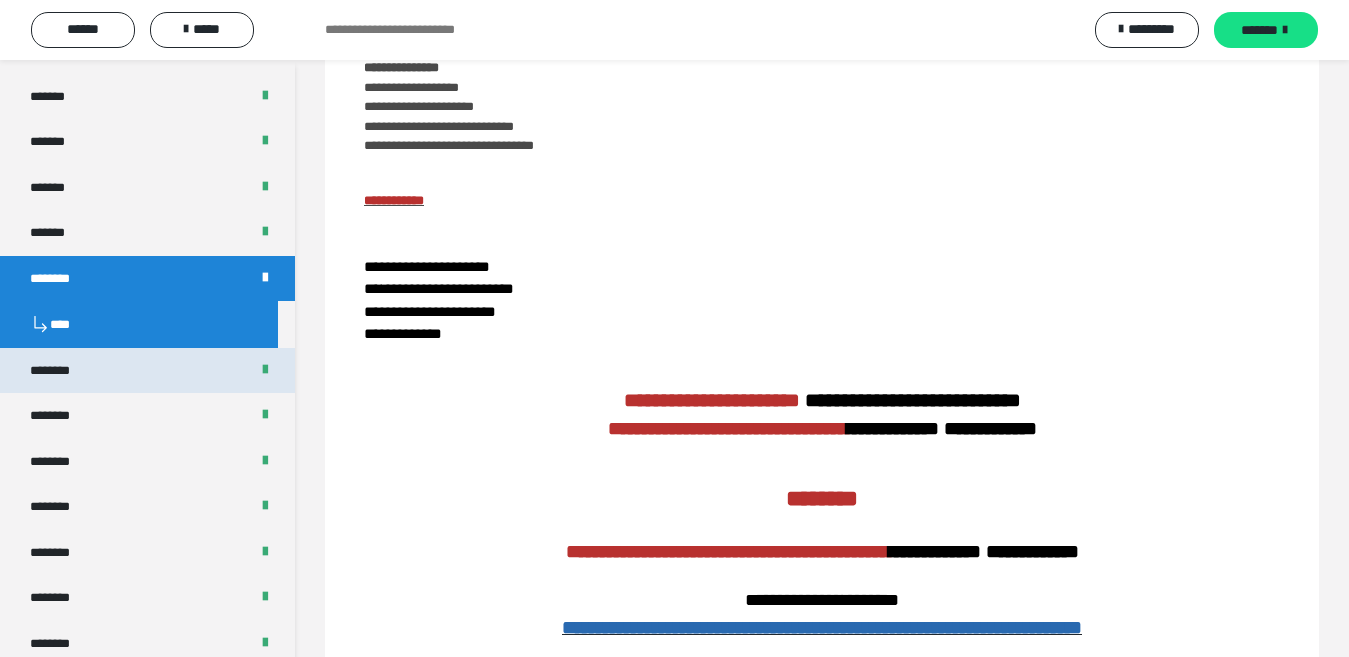 click on "********" at bounding box center [147, 371] 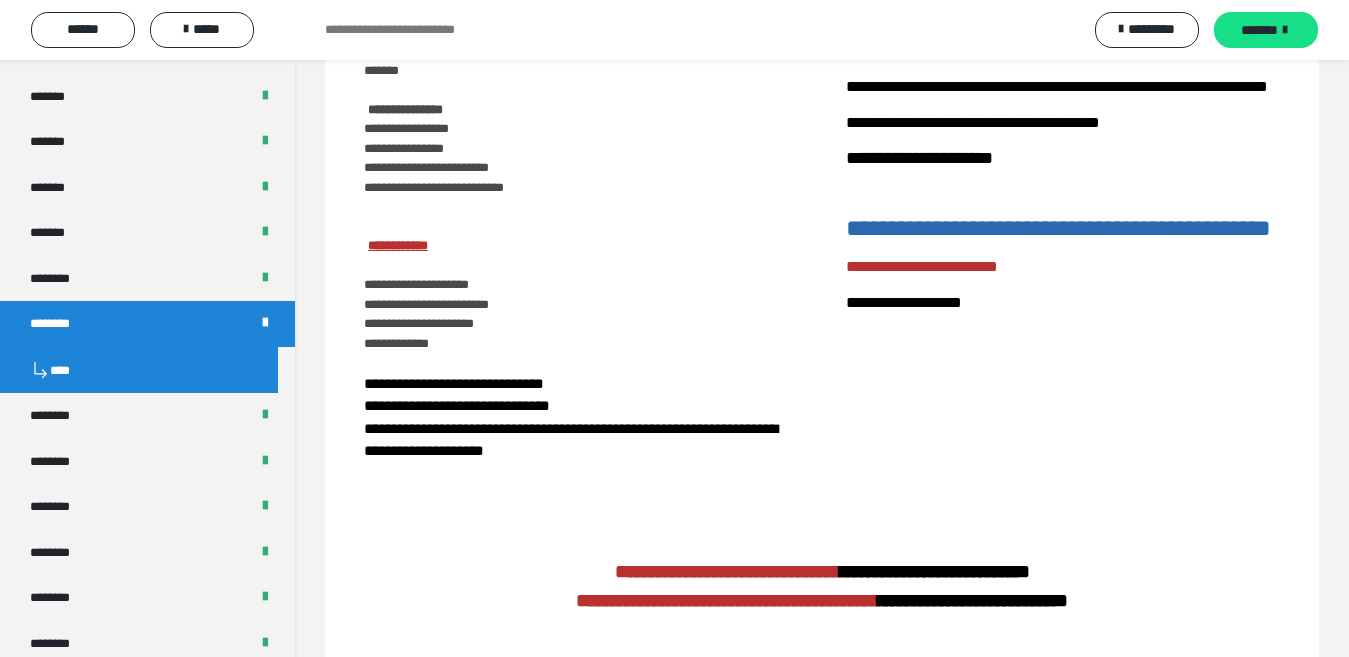 scroll, scrollTop: 0, scrollLeft: 0, axis: both 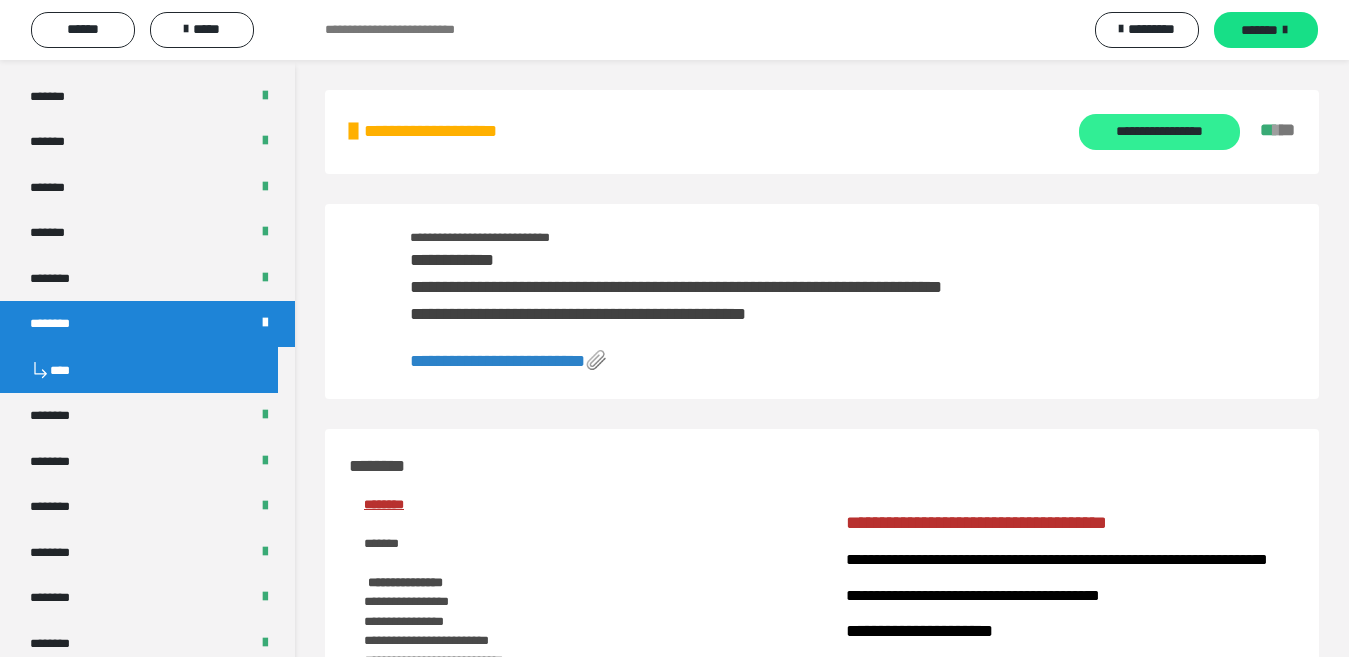 click on "**********" at bounding box center (1159, 132) 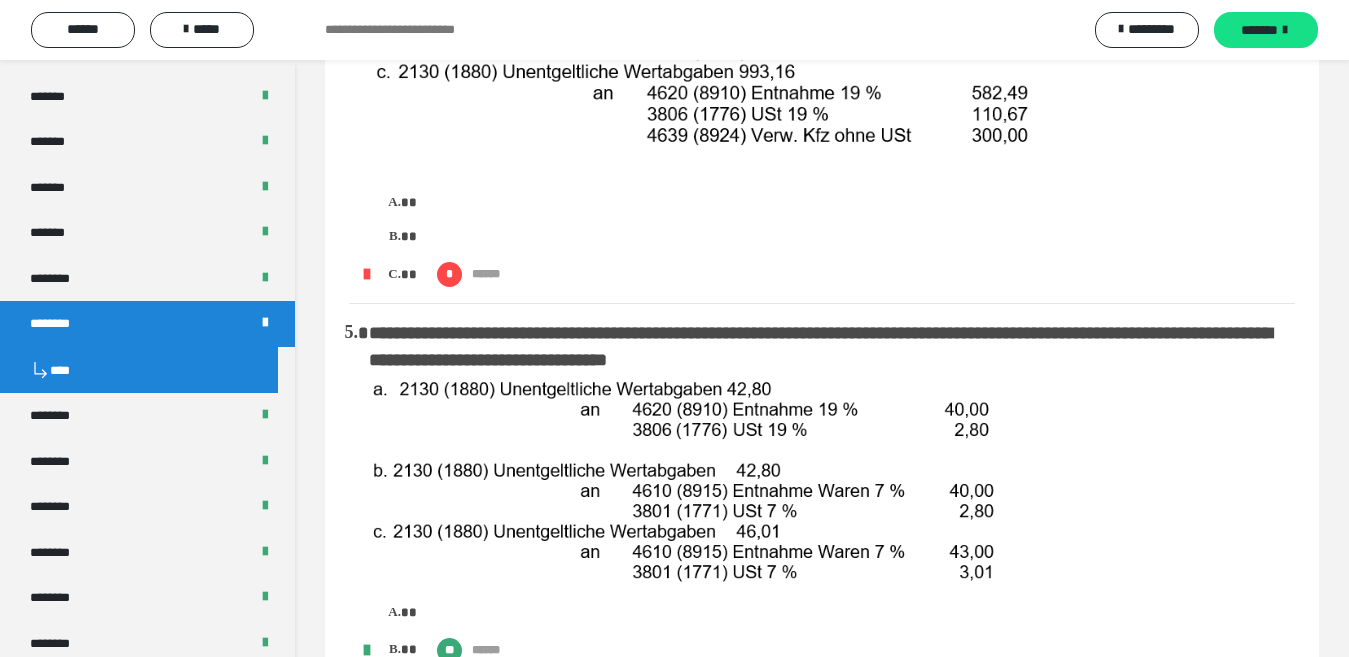 scroll, scrollTop: 900, scrollLeft: 0, axis: vertical 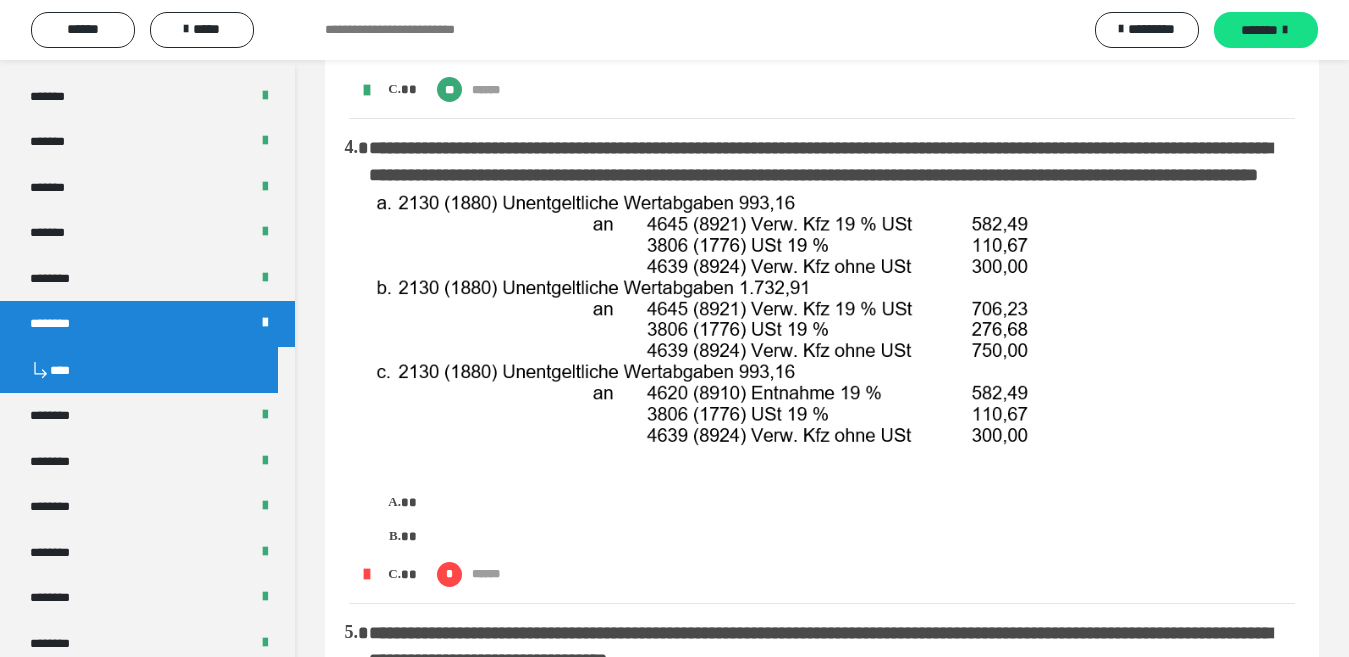 drag, startPoint x: 79, startPoint y: 323, endPoint x: 686, endPoint y: 549, distance: 647.7075 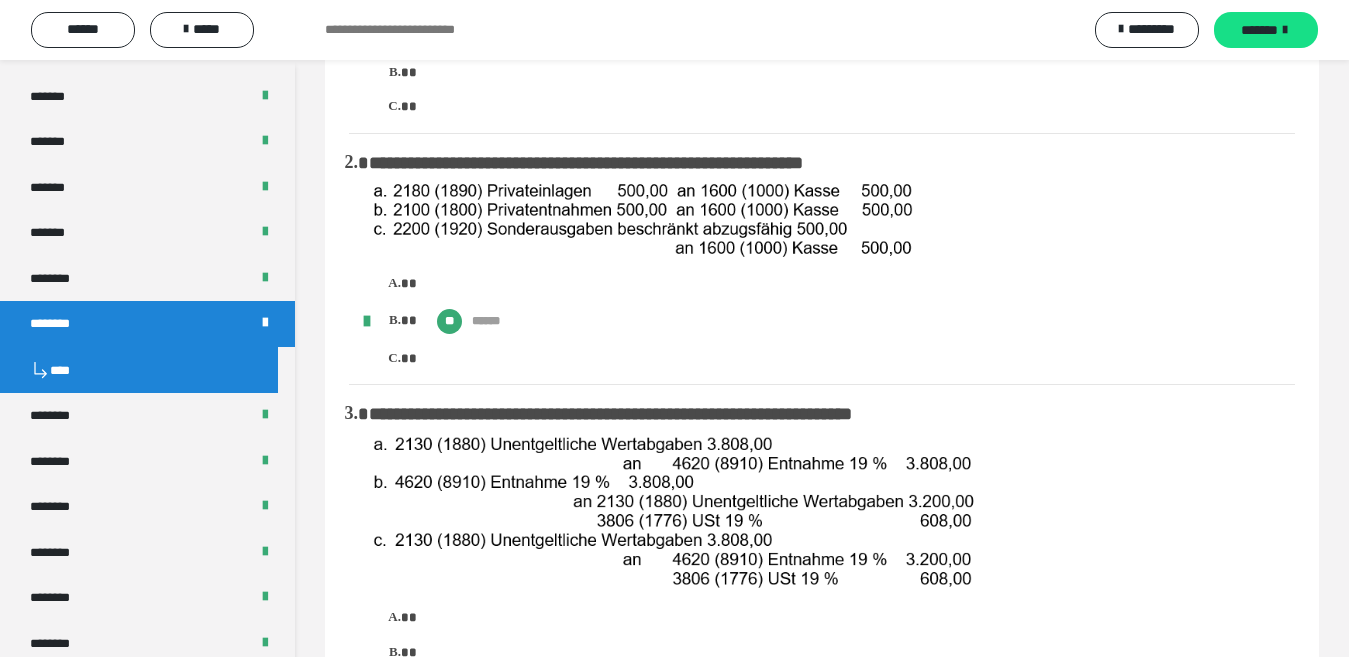 scroll, scrollTop: 0, scrollLeft: 0, axis: both 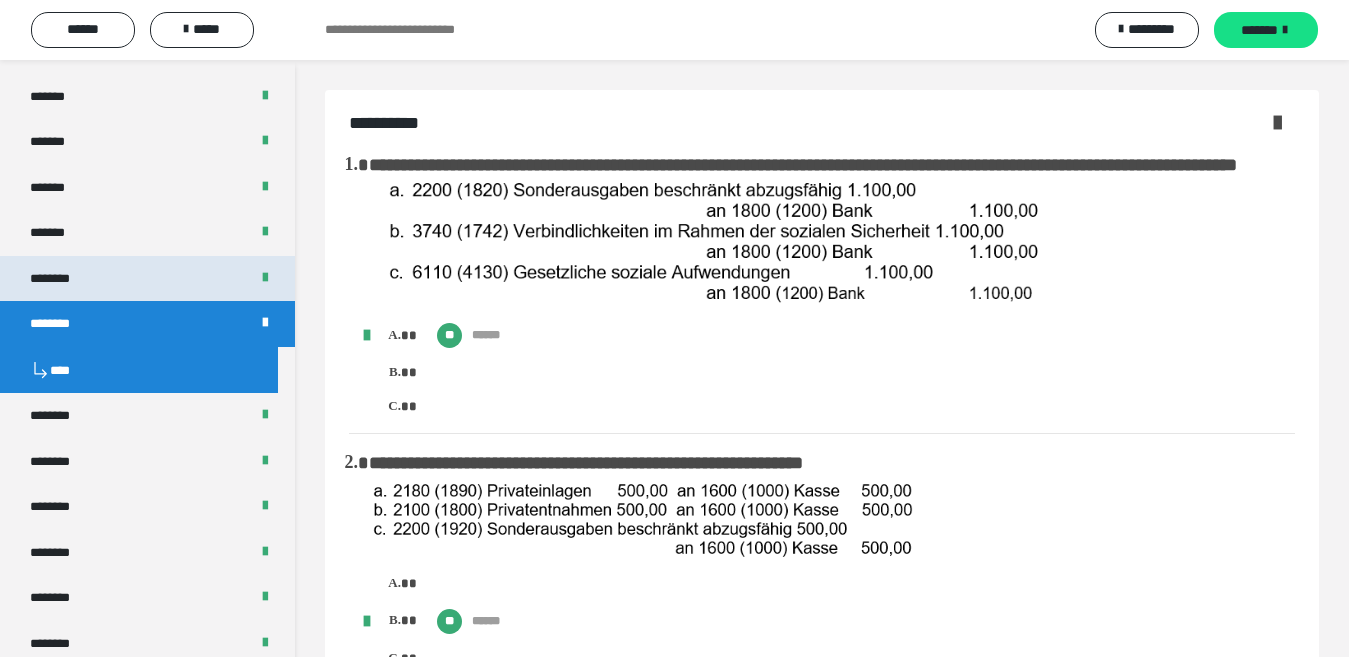 click on "********" at bounding box center (61, 279) 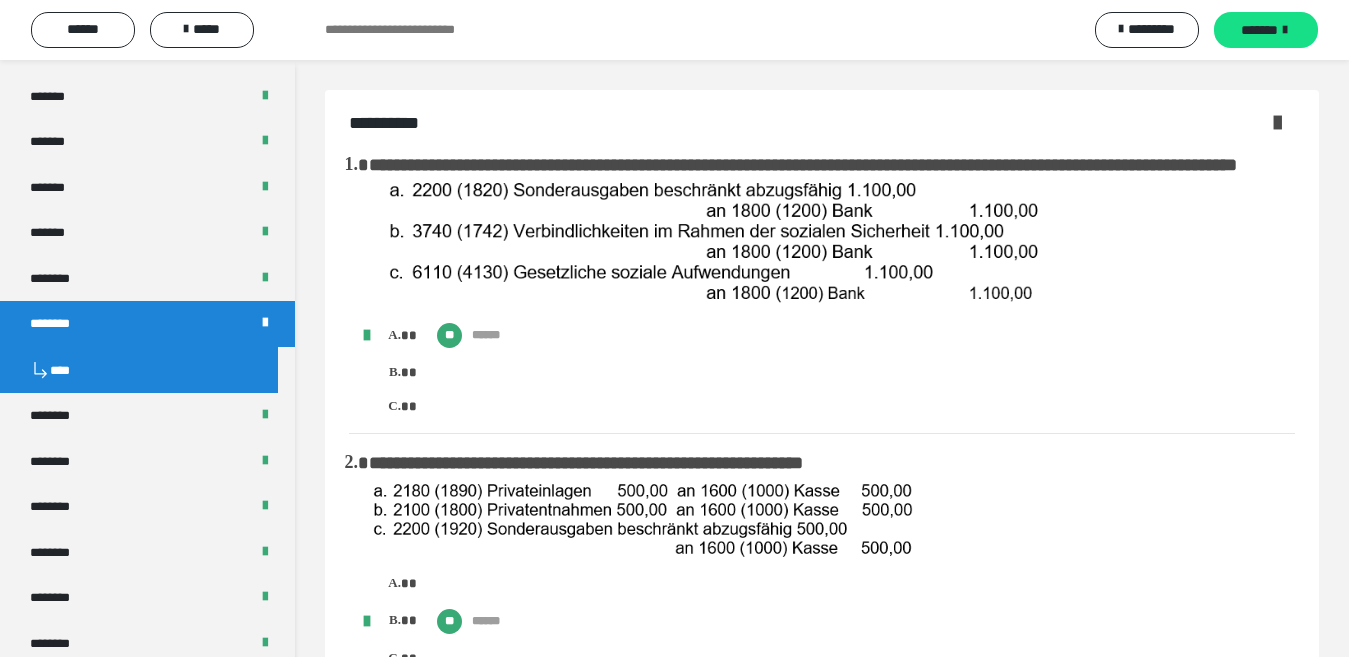 click on "********" at bounding box center [61, 279] 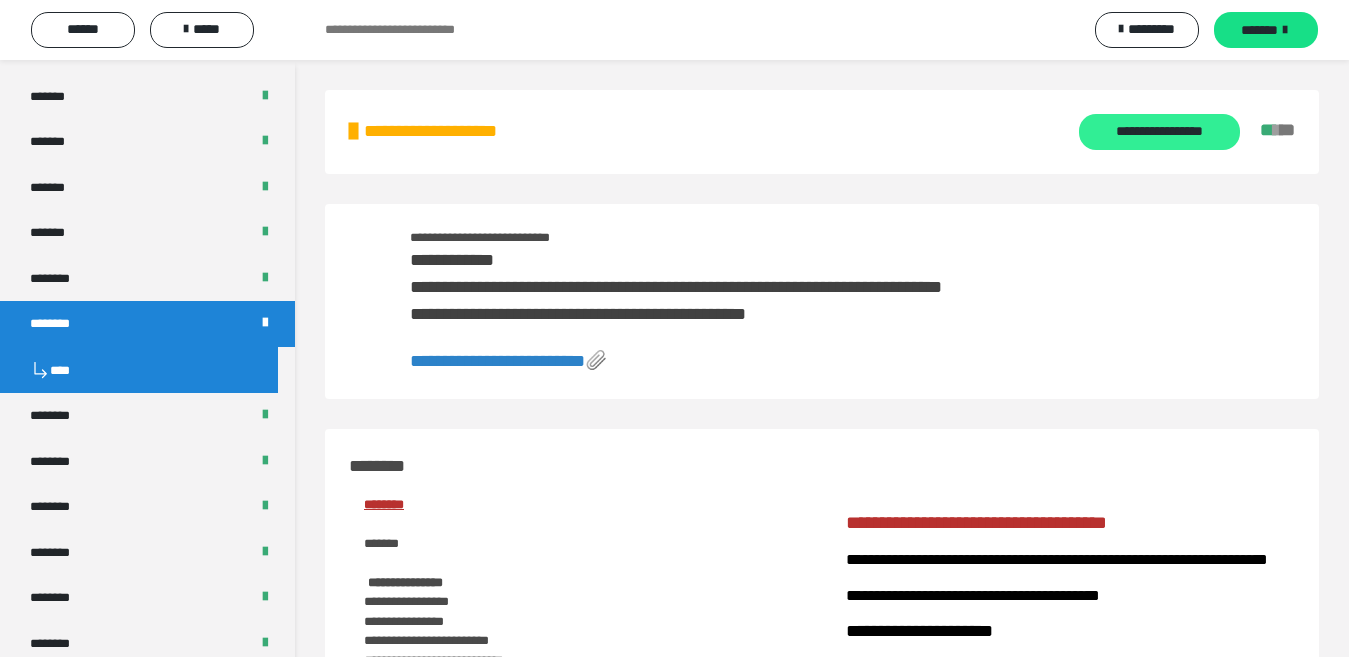 click on "**********" at bounding box center [1159, 132] 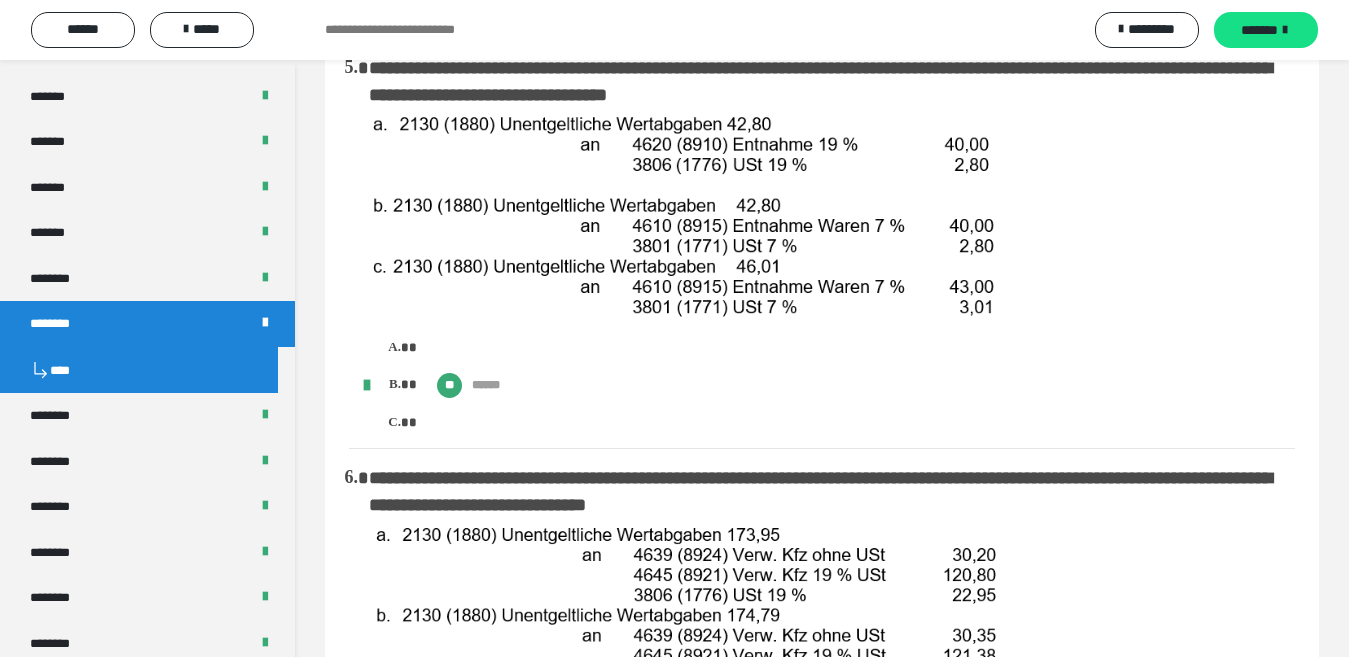 scroll, scrollTop: 1500, scrollLeft: 0, axis: vertical 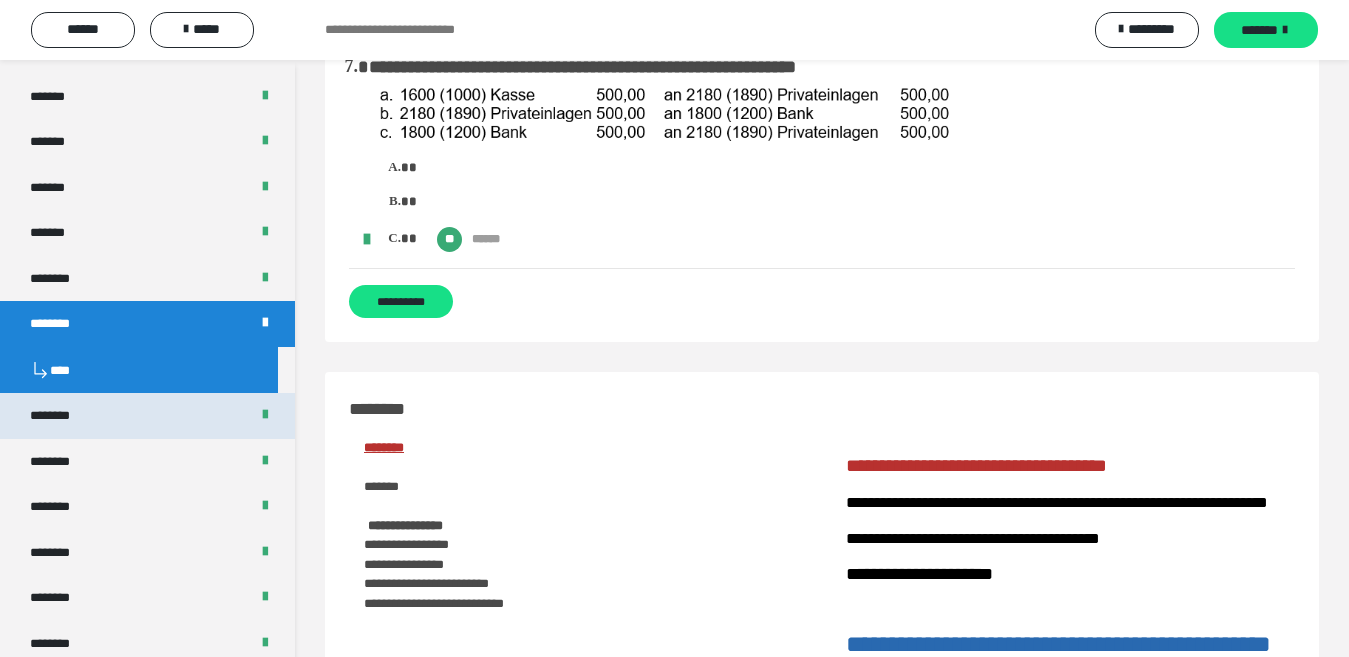 click on "********" at bounding box center [60, 416] 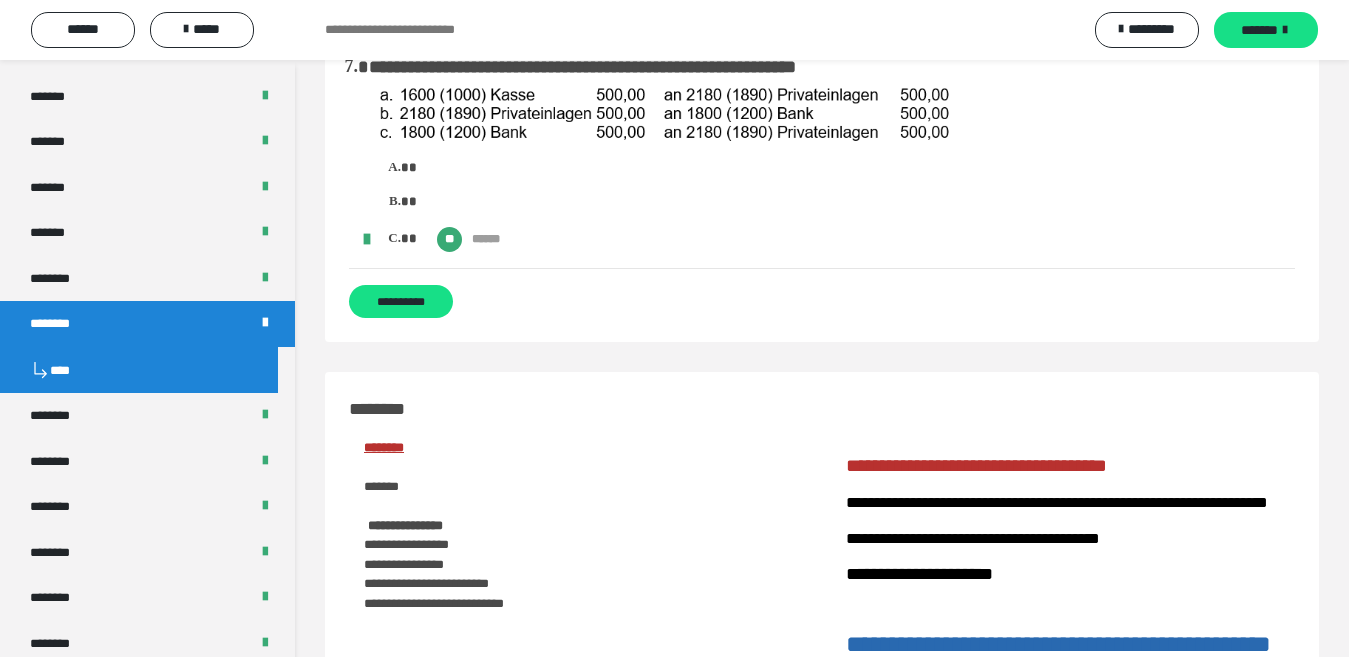 scroll, scrollTop: 0, scrollLeft: 0, axis: both 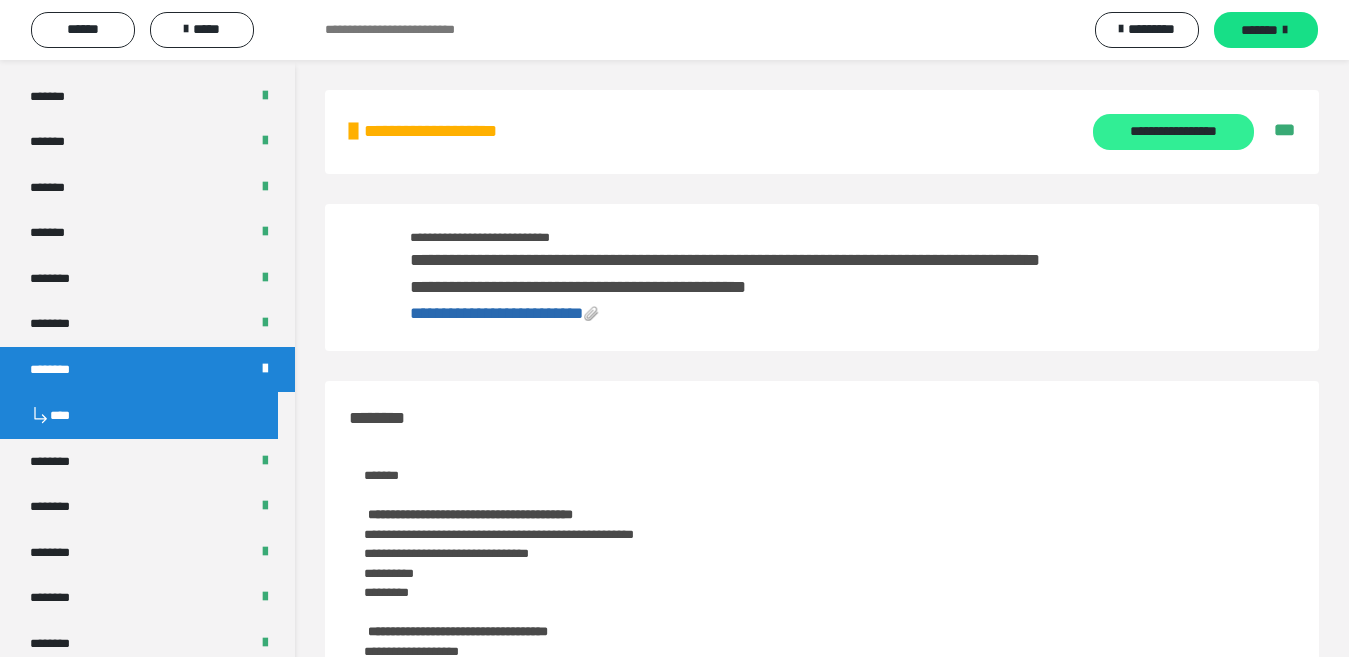click on "**********" at bounding box center (1173, 132) 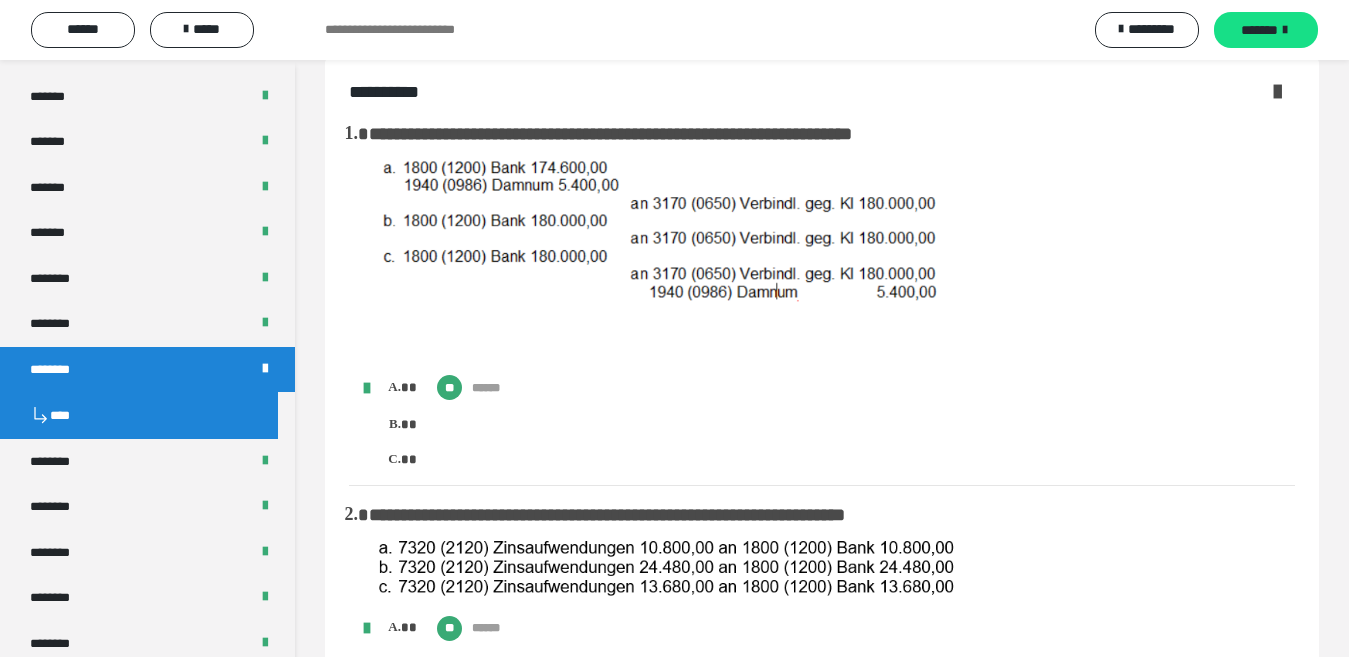 scroll, scrollTop: 0, scrollLeft: 0, axis: both 